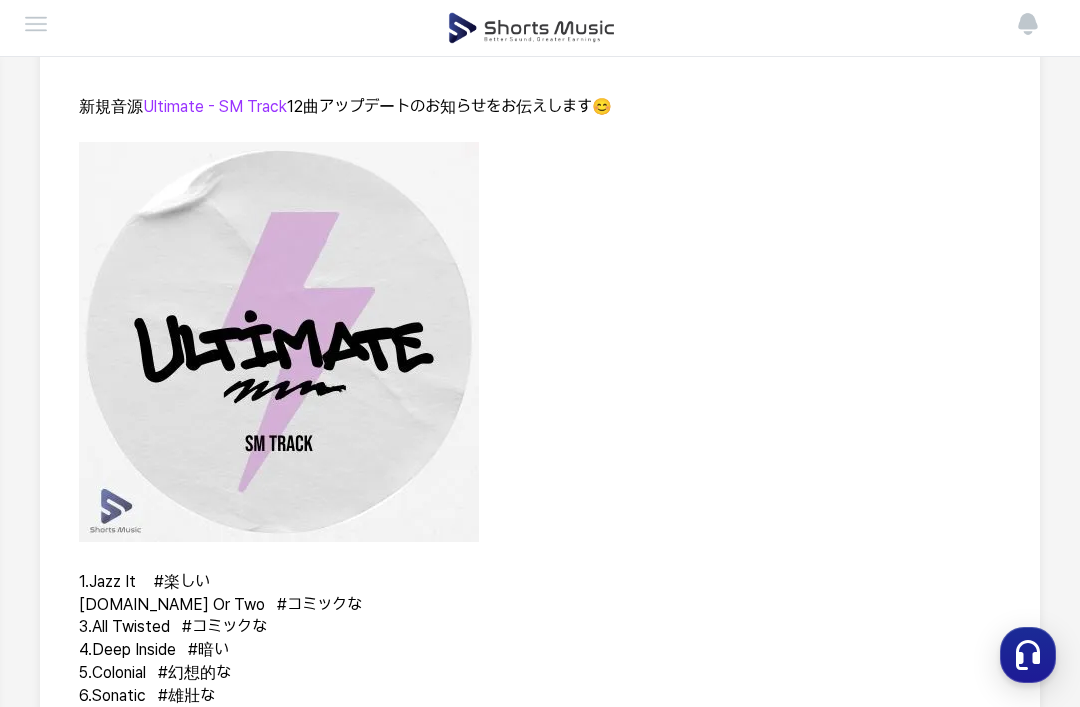 scroll, scrollTop: 373, scrollLeft: 0, axis: vertical 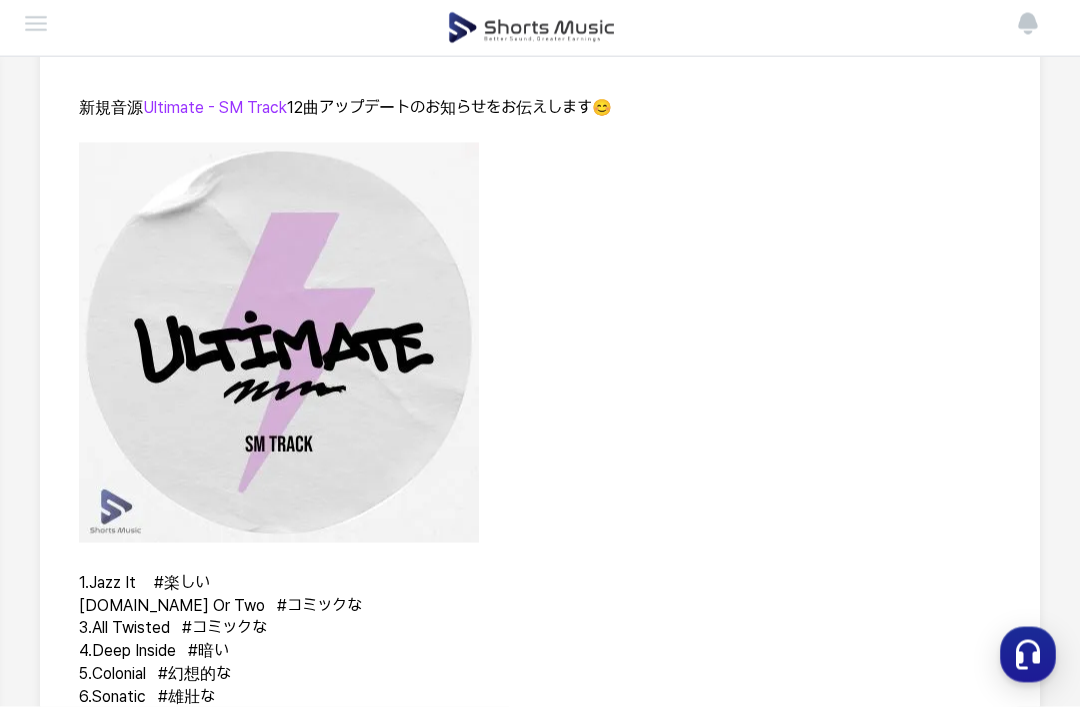 click at bounding box center (279, 343) 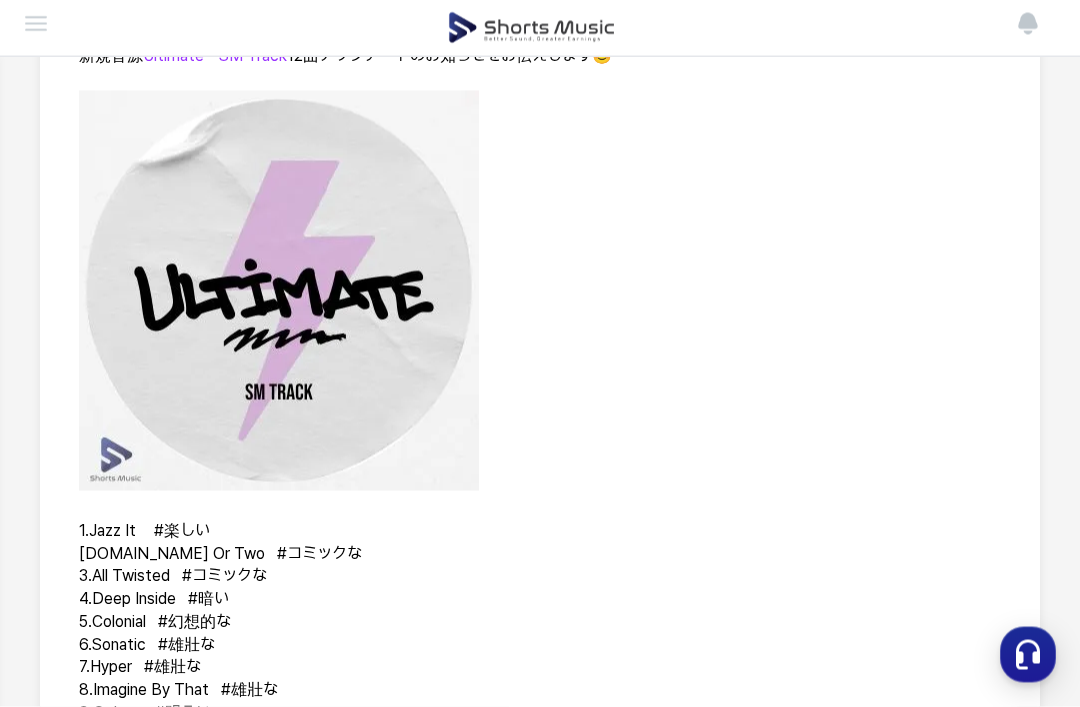 scroll, scrollTop: 425, scrollLeft: 0, axis: vertical 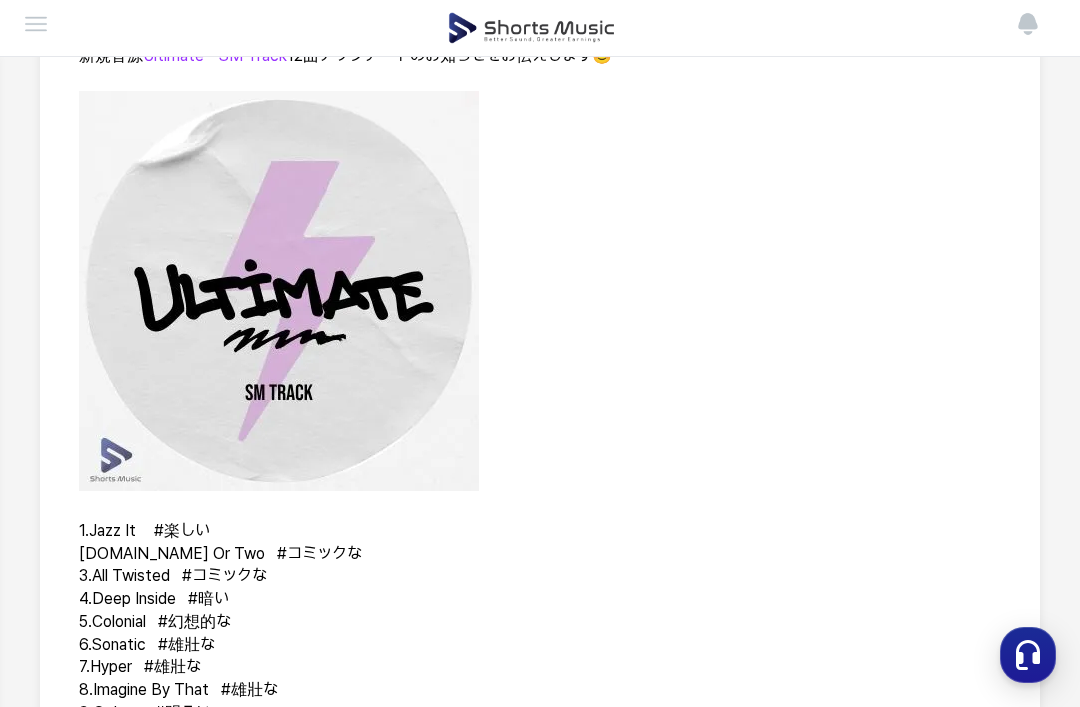 click at bounding box center (531, 28) 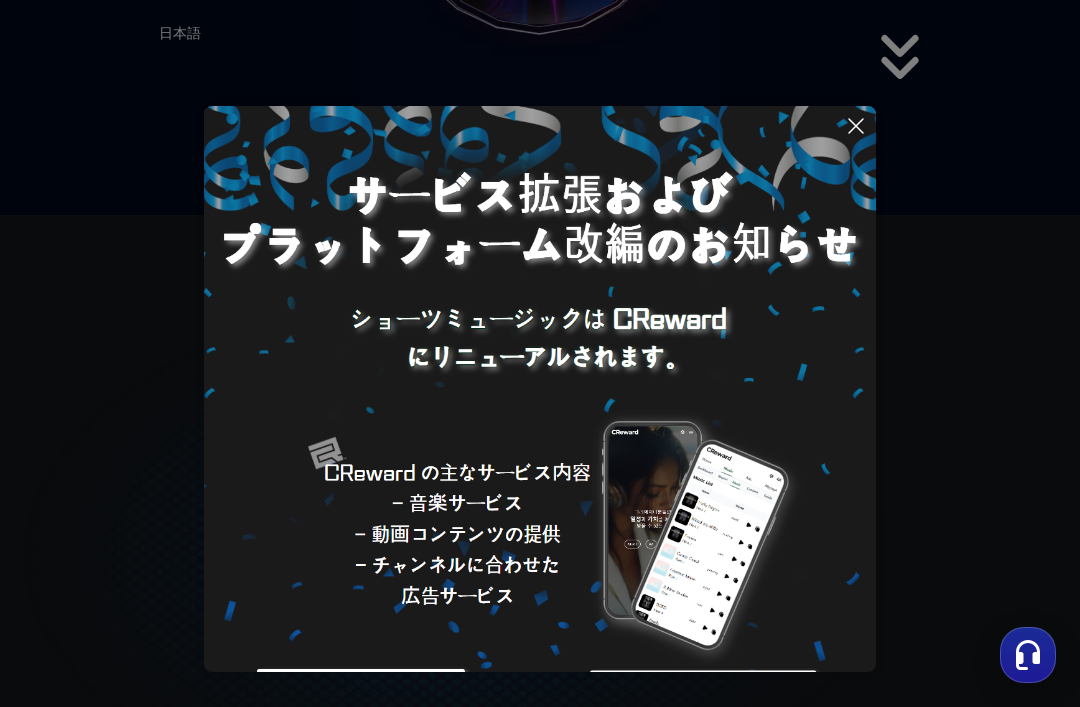 click 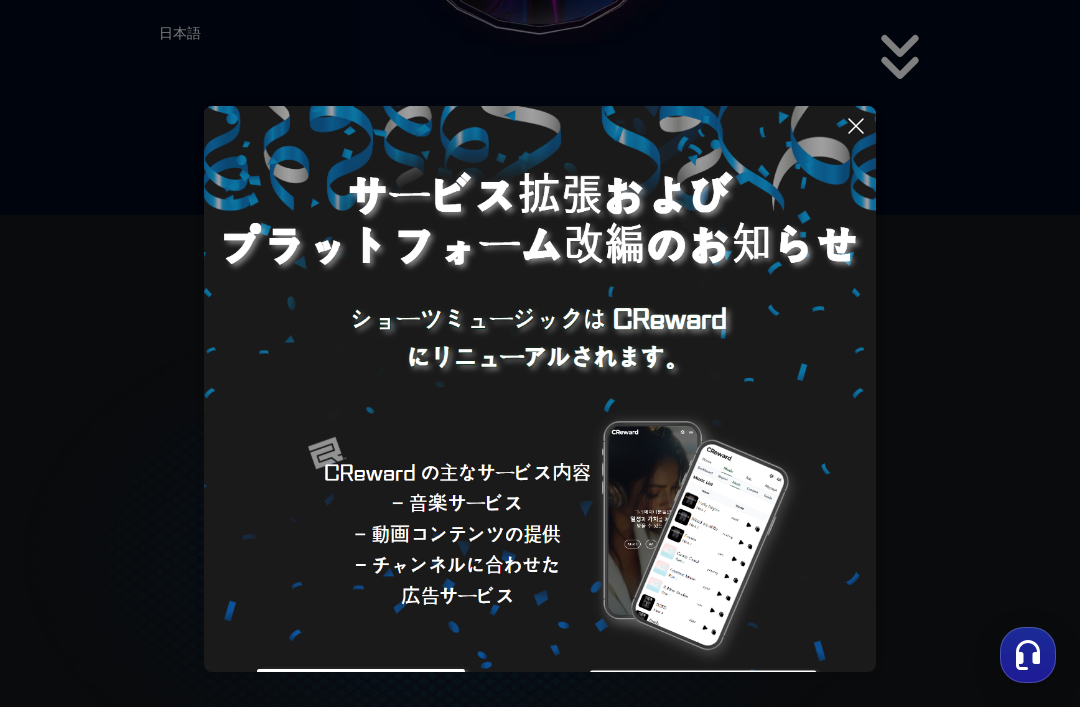 scroll, scrollTop: 0, scrollLeft: 0, axis: both 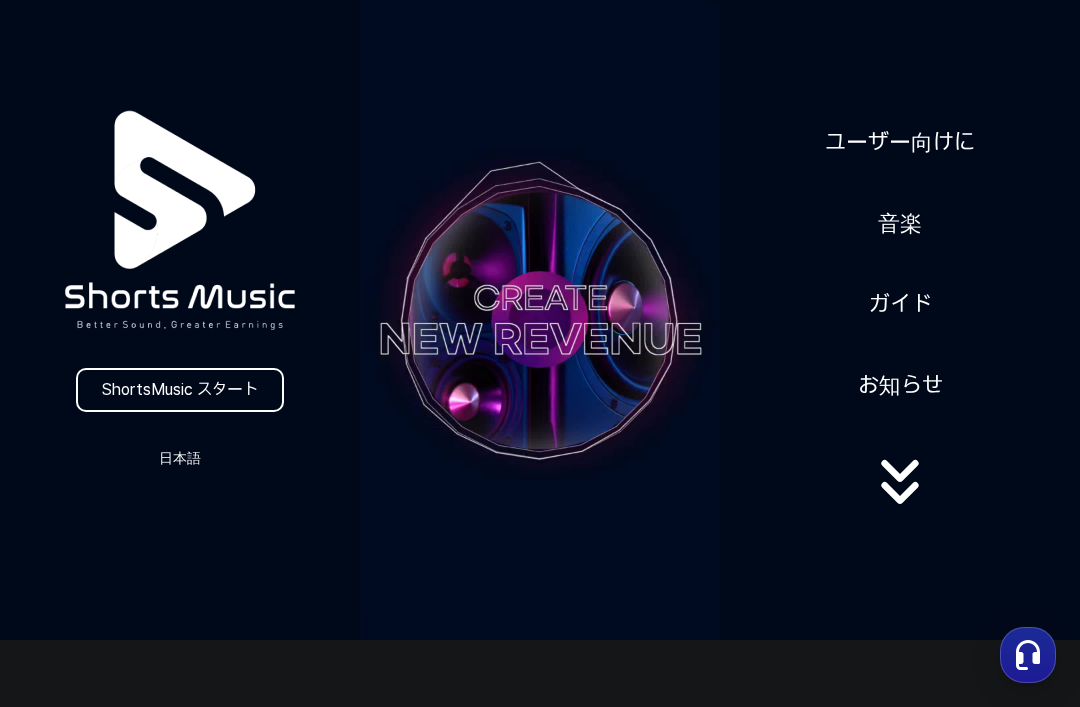click on "音楽" at bounding box center (900, 223) 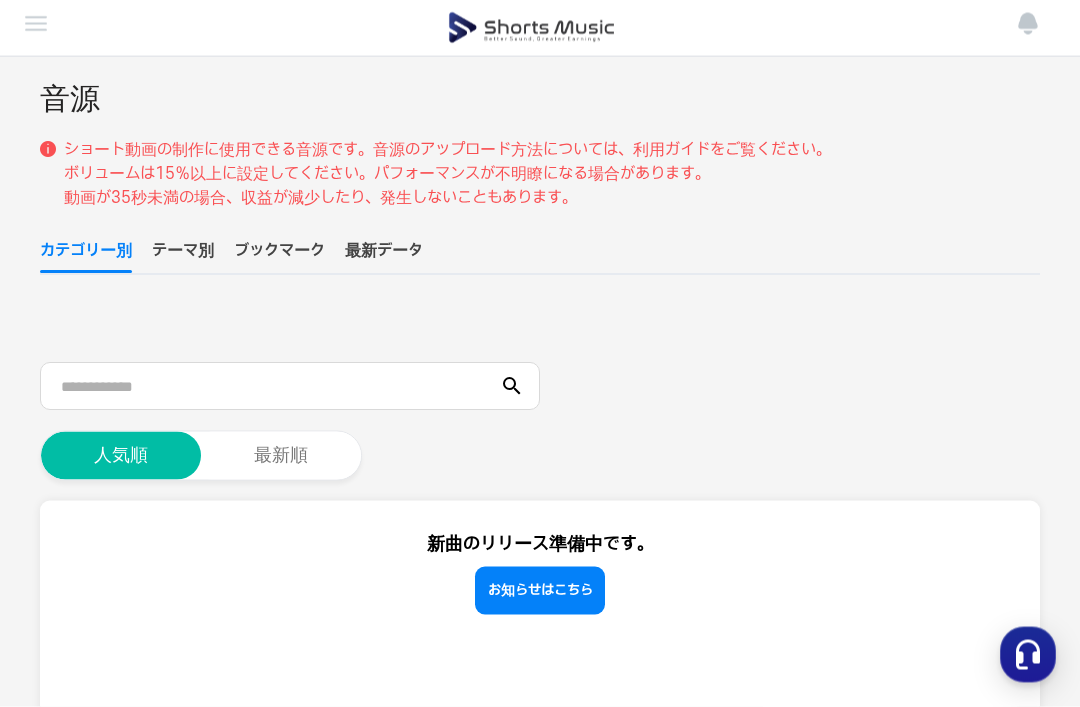 scroll, scrollTop: 56, scrollLeft: 0, axis: vertical 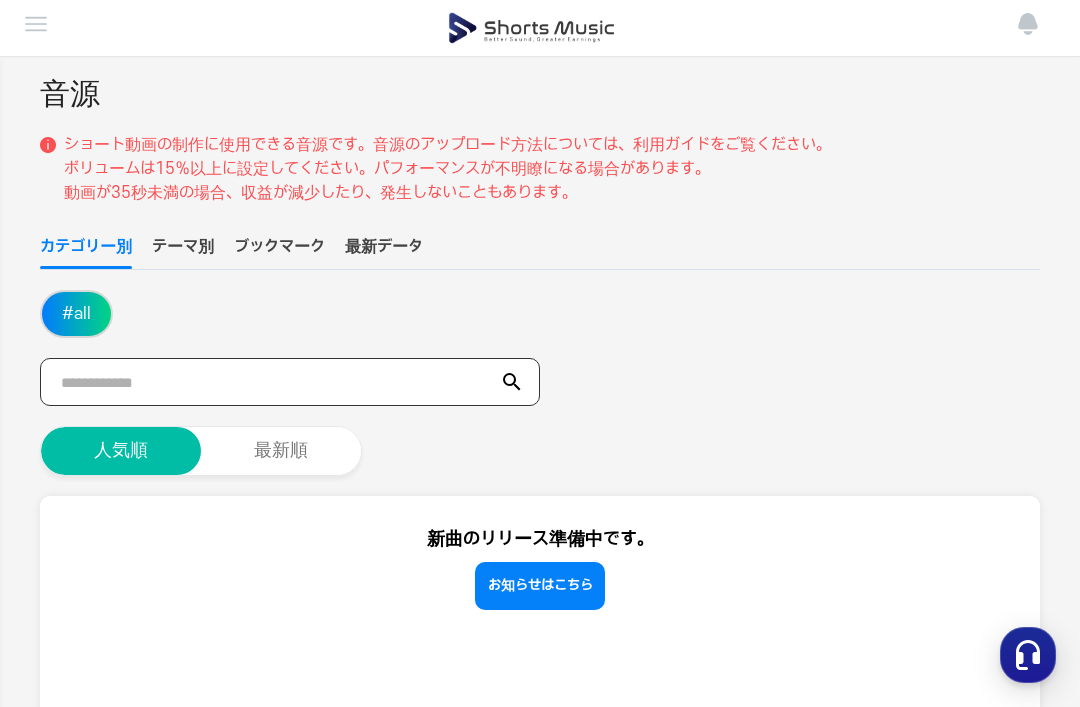 click at bounding box center [290, 382] 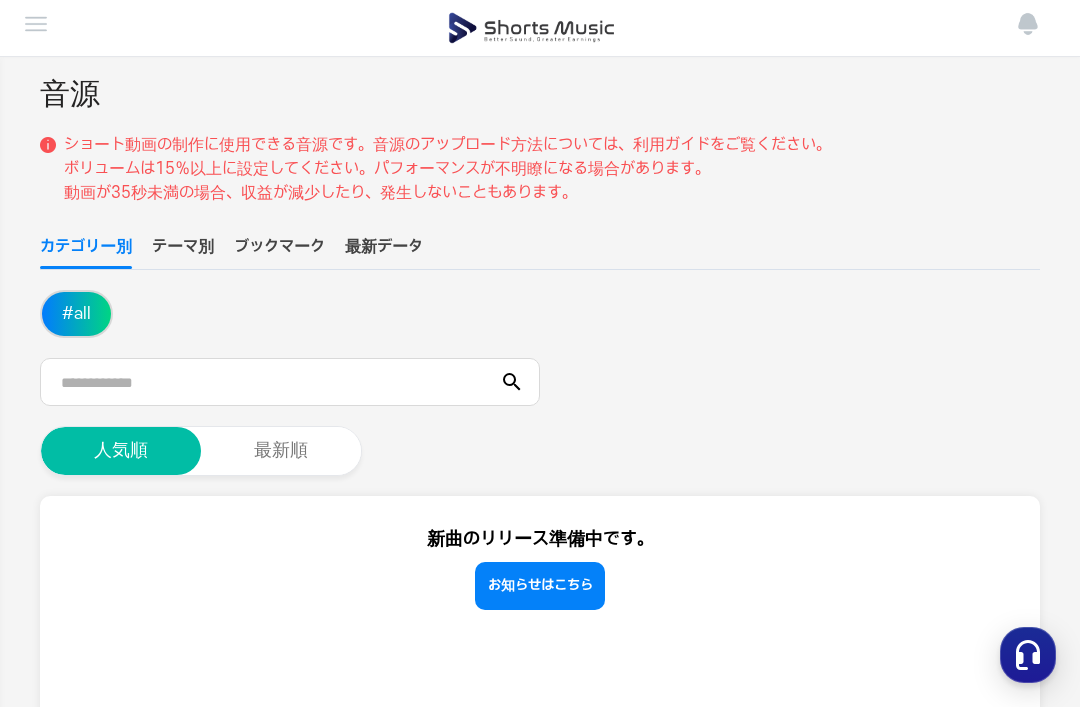 click on "テーマ別" at bounding box center (183, 252) 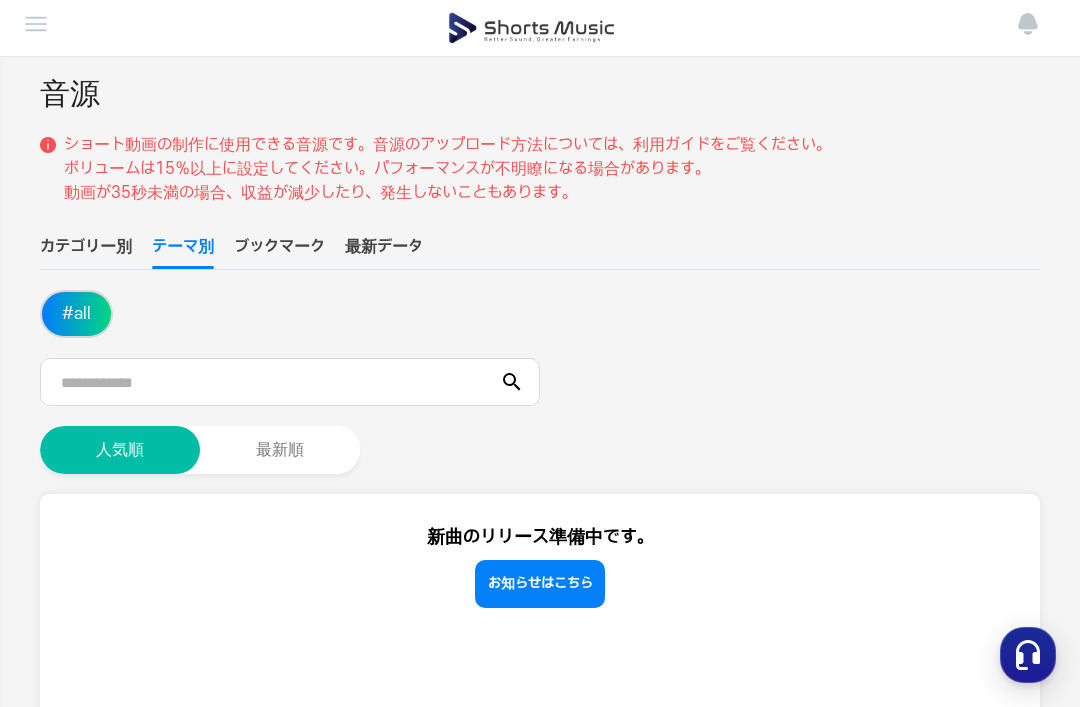 click on "テーマ別" at bounding box center [183, 252] 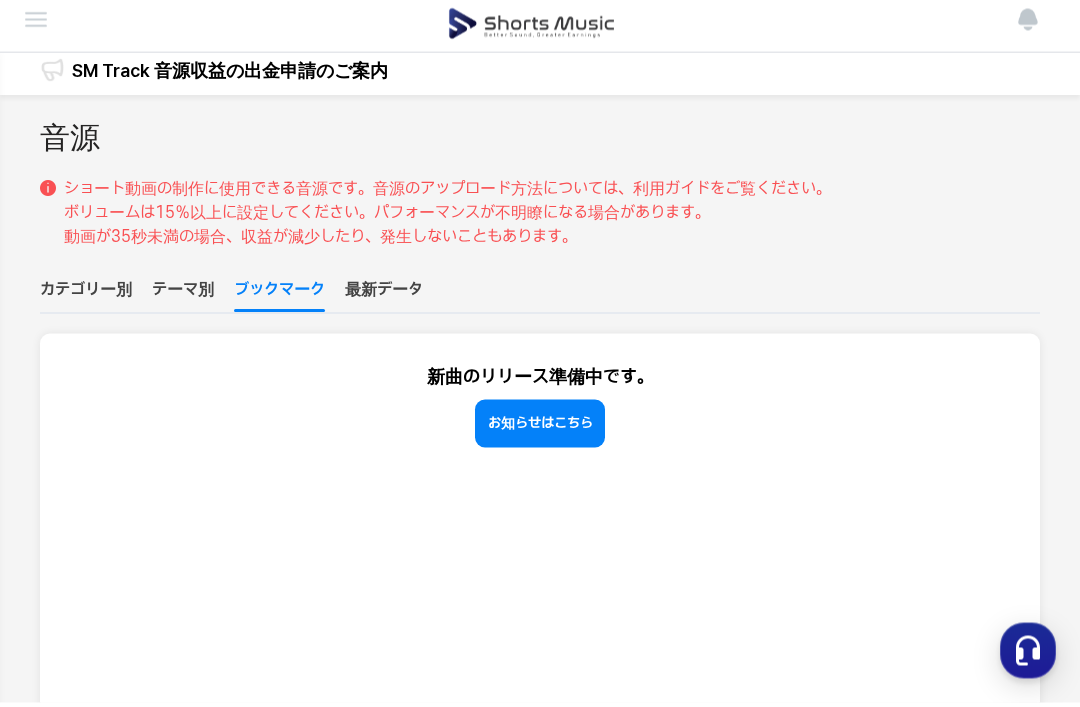 scroll, scrollTop: 0, scrollLeft: 0, axis: both 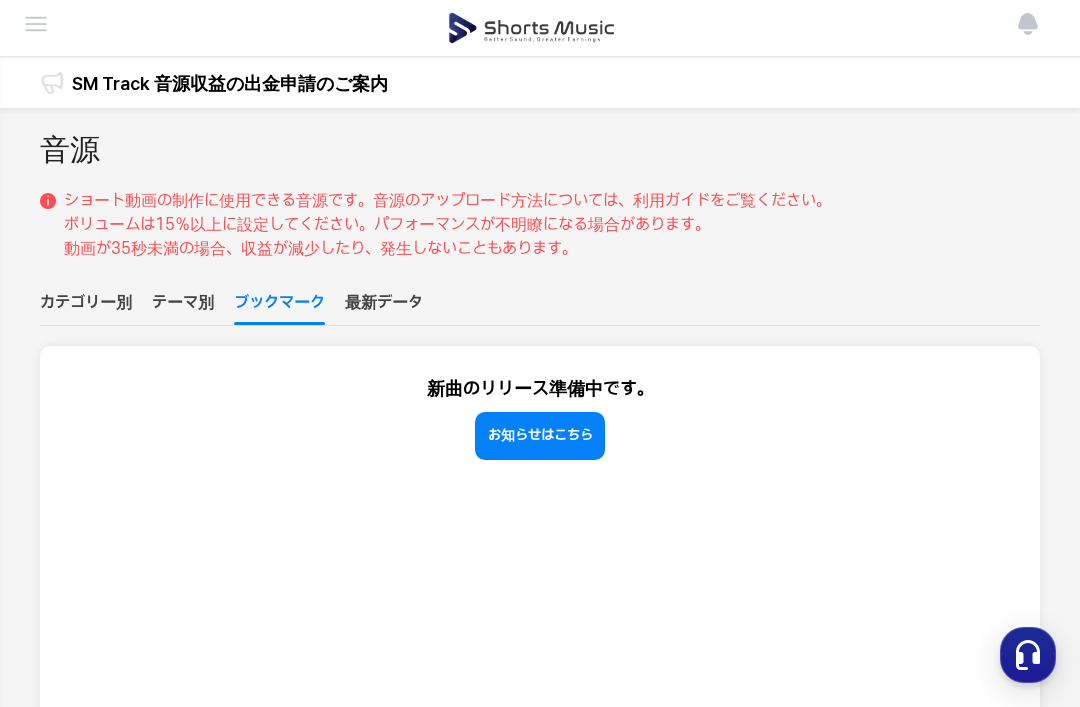 click at bounding box center (531, 28) 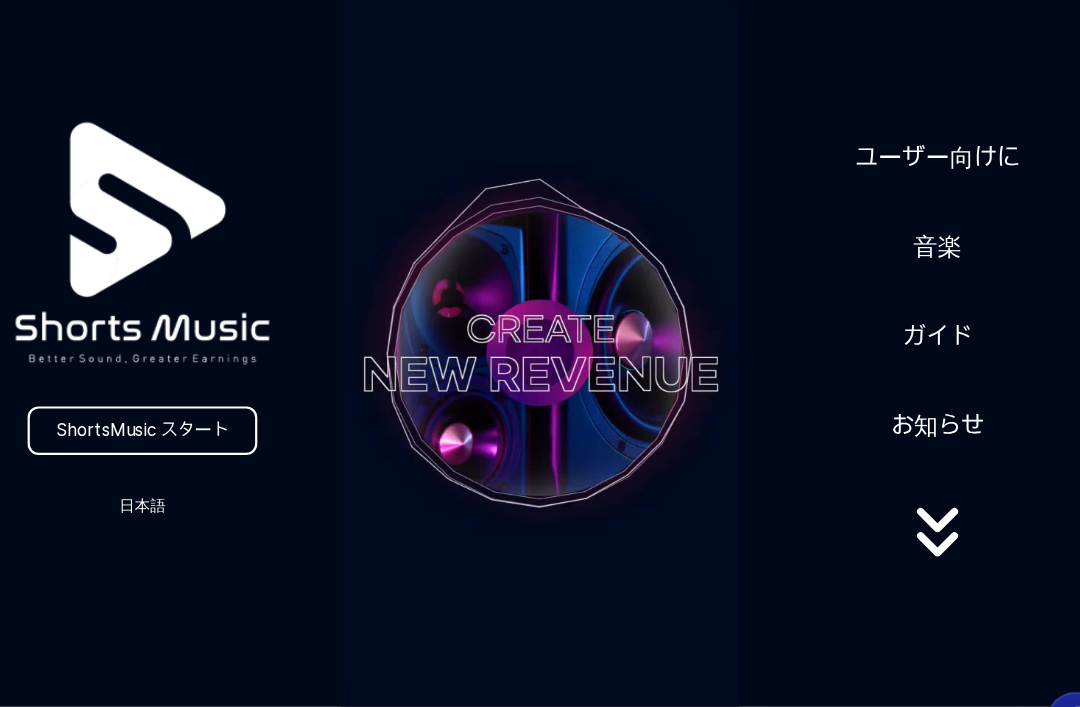 click on "音楽" at bounding box center [900, 223] 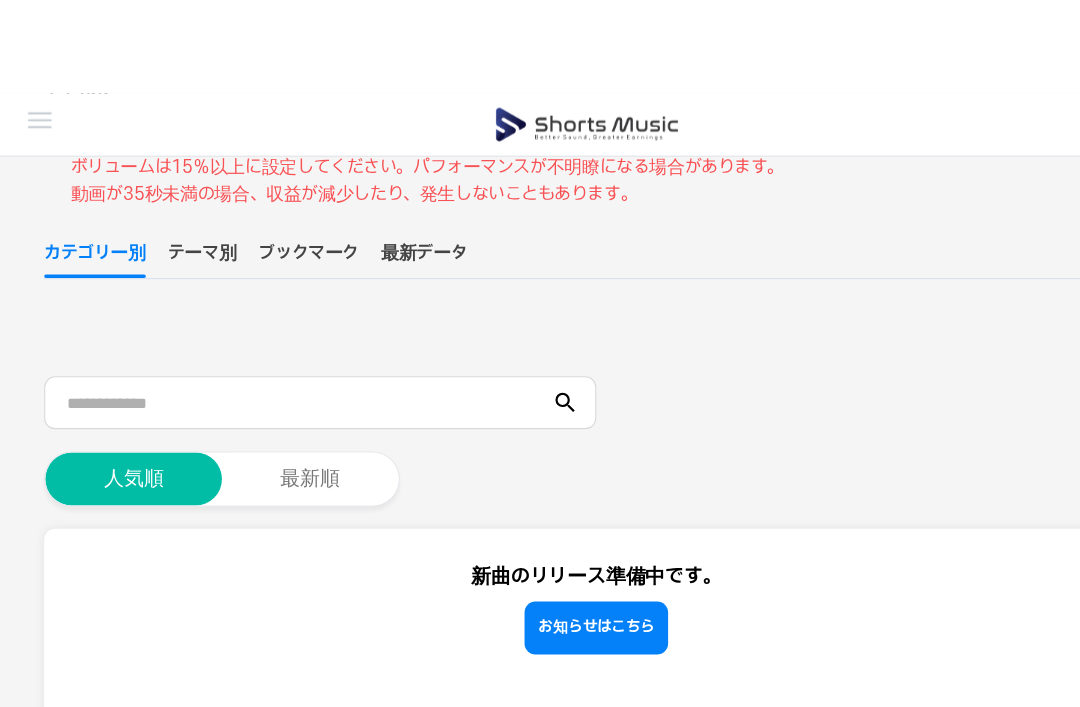 scroll, scrollTop: 0, scrollLeft: 0, axis: both 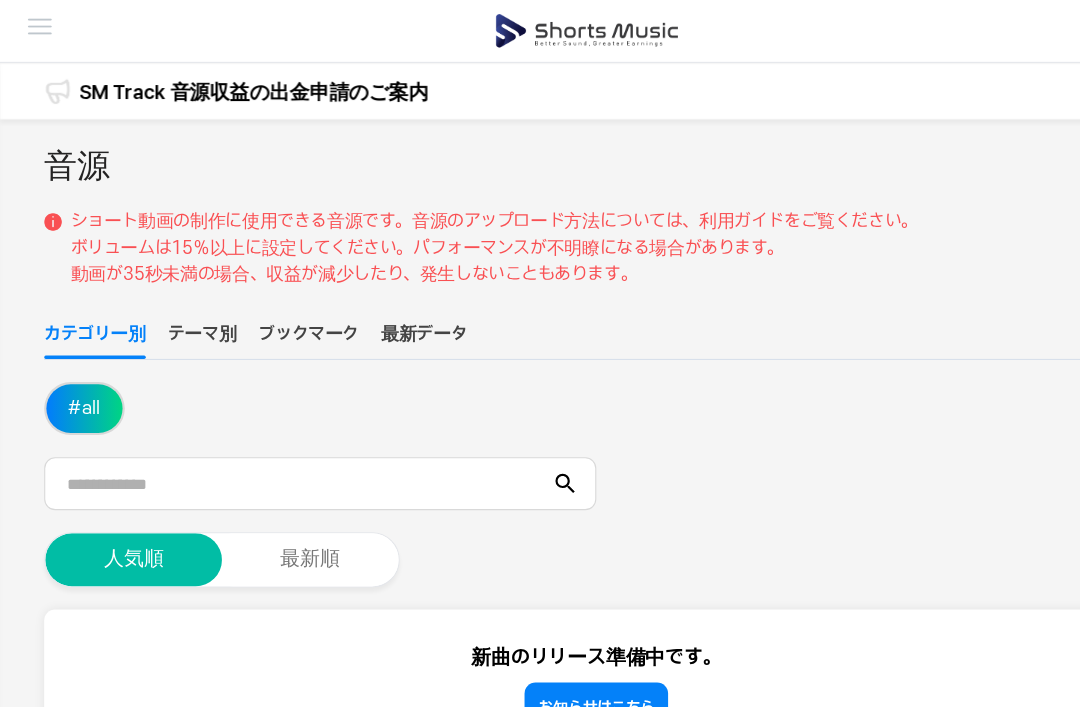 click at bounding box center (531, 28) 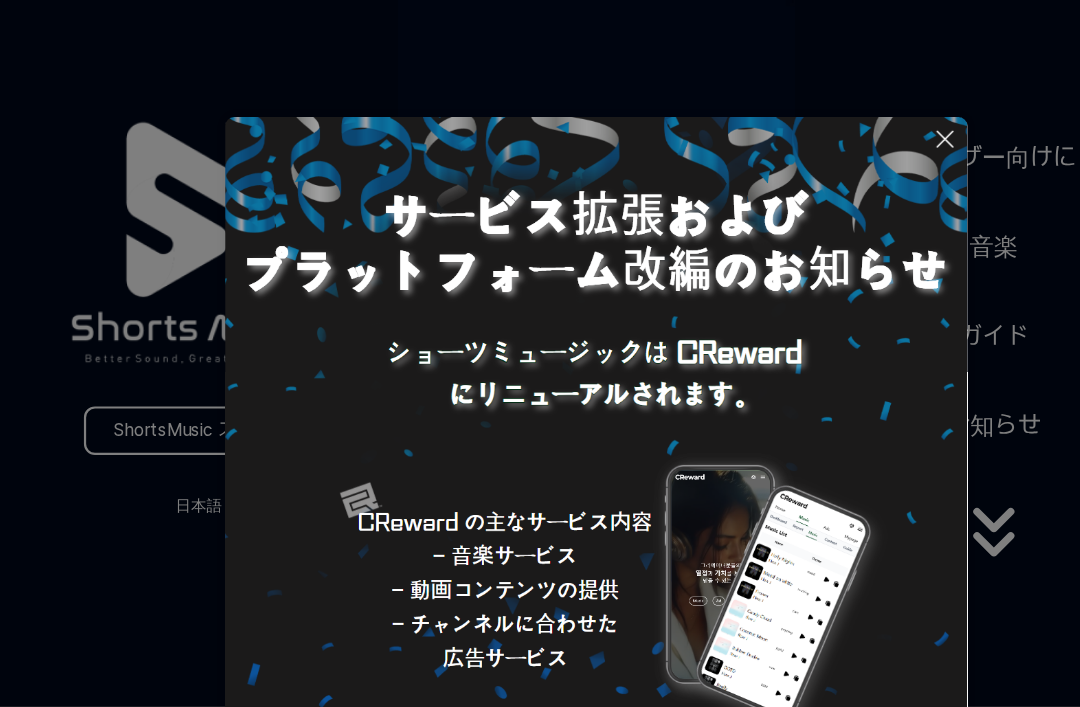 click 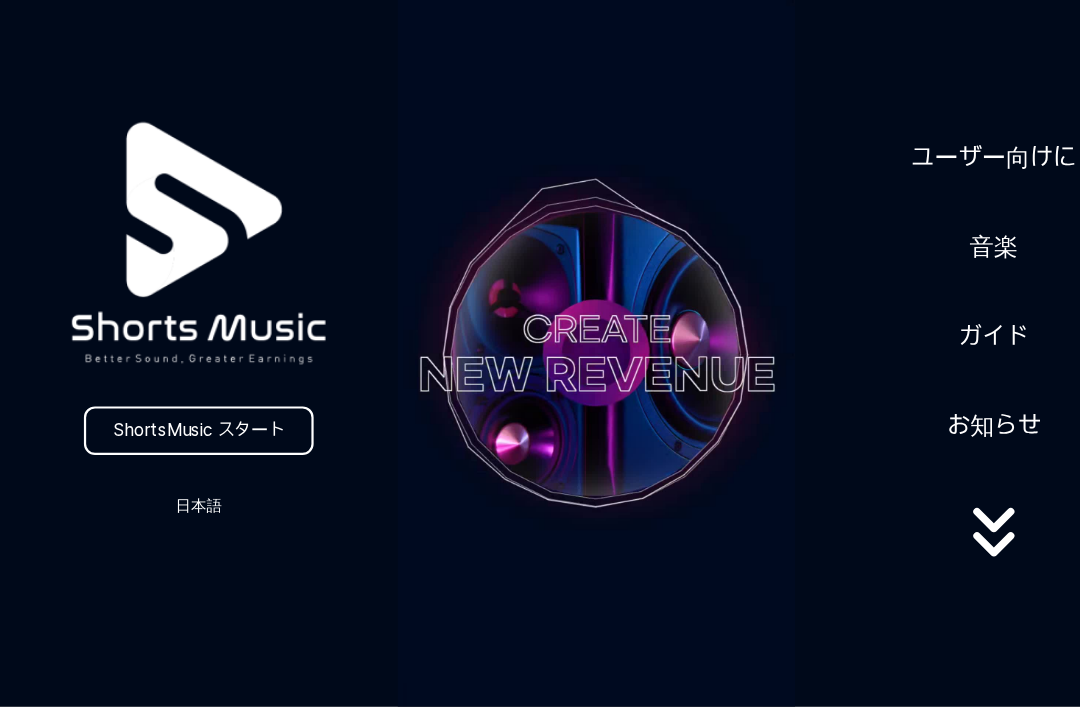 click on "ユーザー向けに" at bounding box center [900, 142] 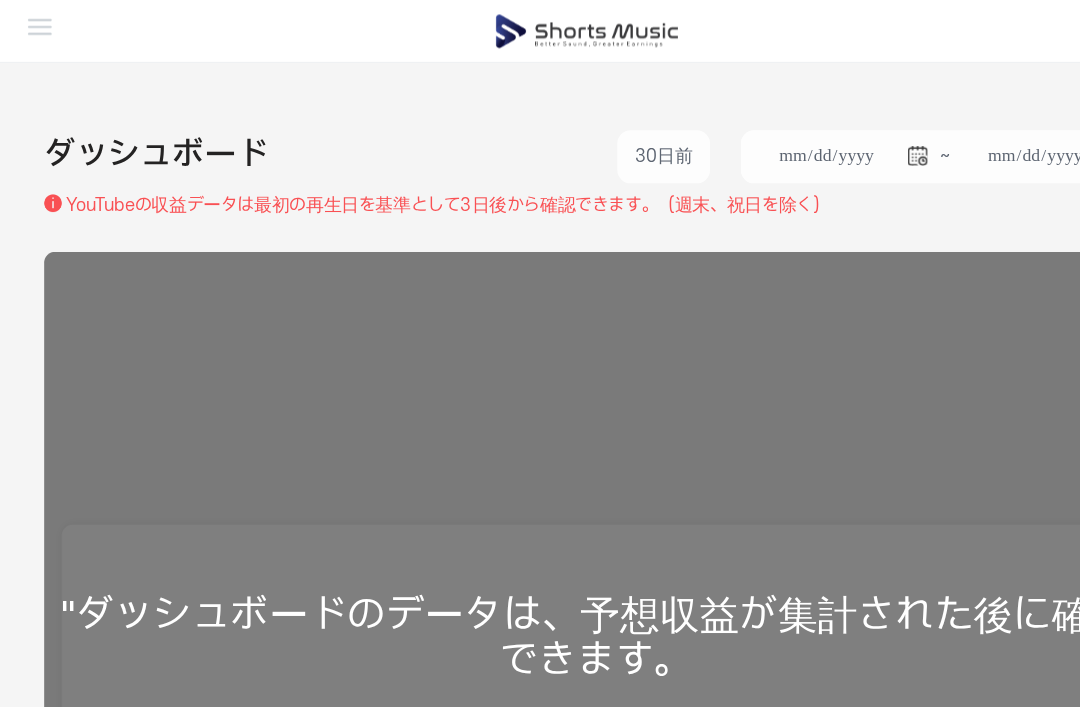 scroll, scrollTop: 0, scrollLeft: 0, axis: both 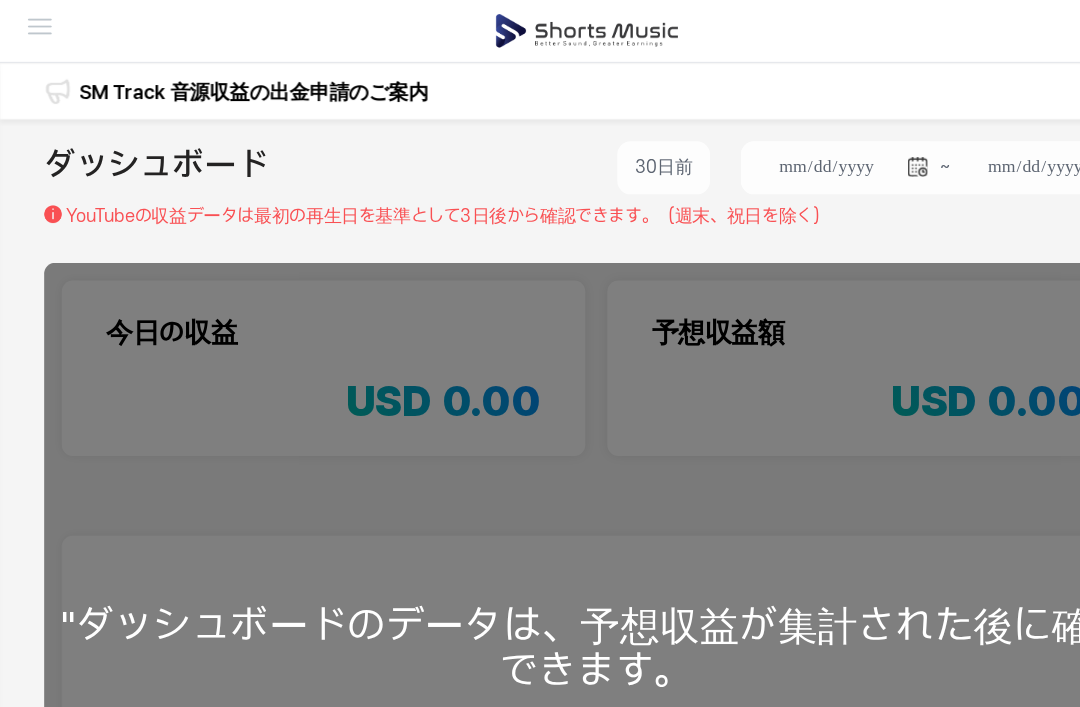 click at bounding box center (531, 28) 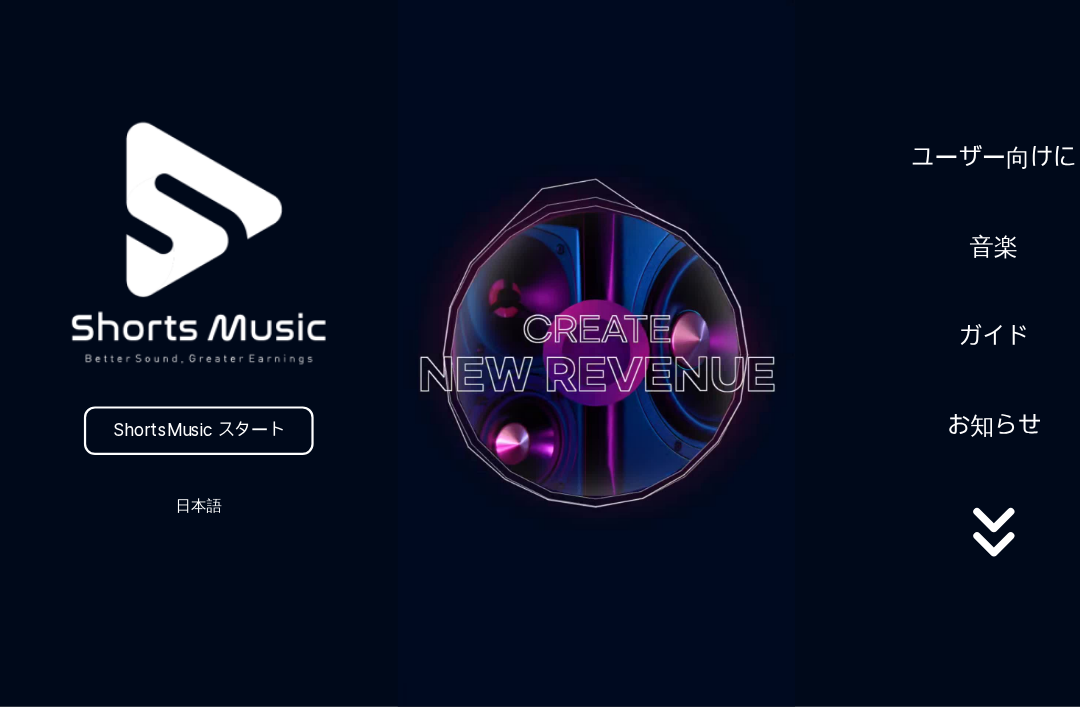click on "ShortsMusic スタート" at bounding box center (180, 390) 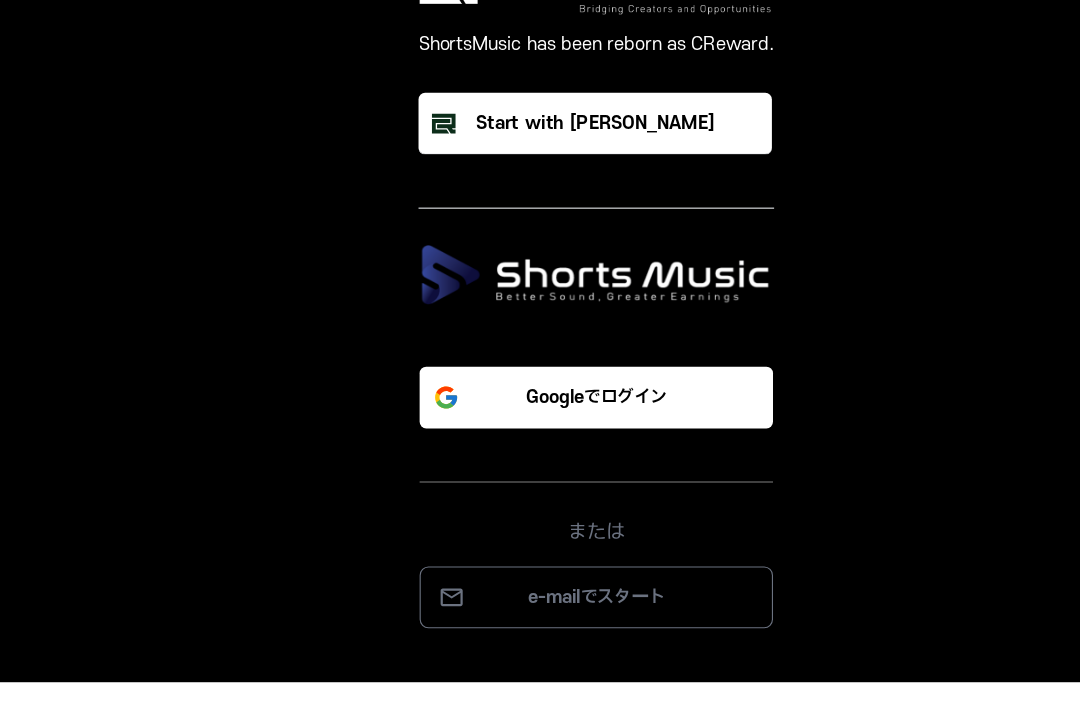 scroll, scrollTop: 64, scrollLeft: 0, axis: vertical 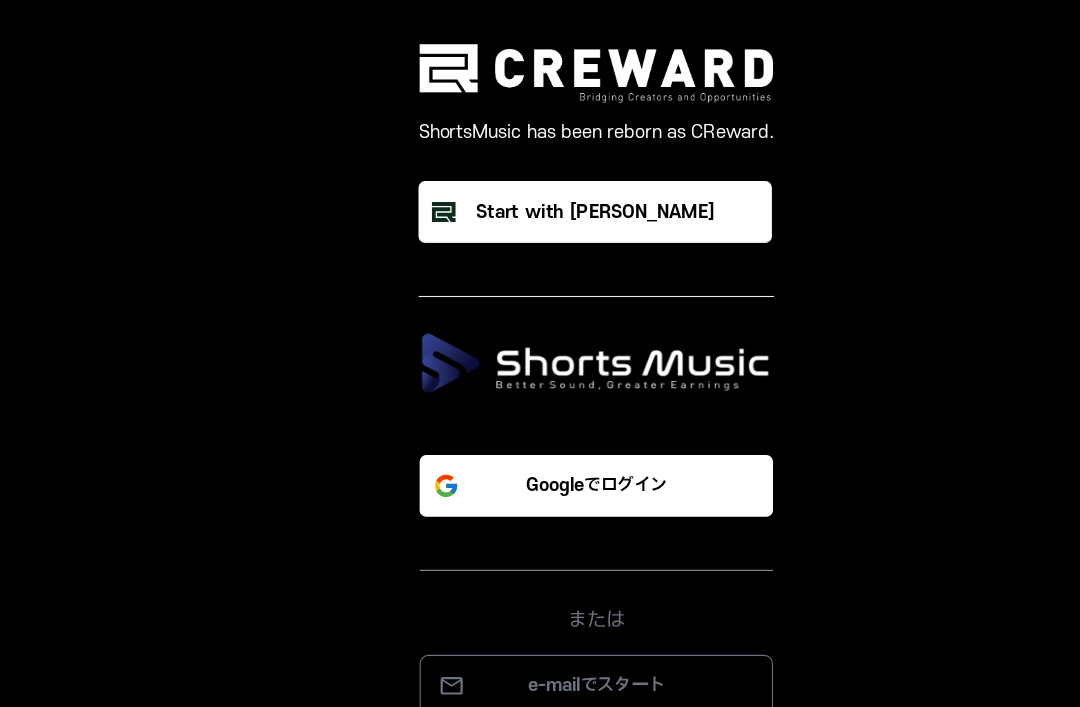 click on "Googleでログイン" at bounding box center [540, 449] 